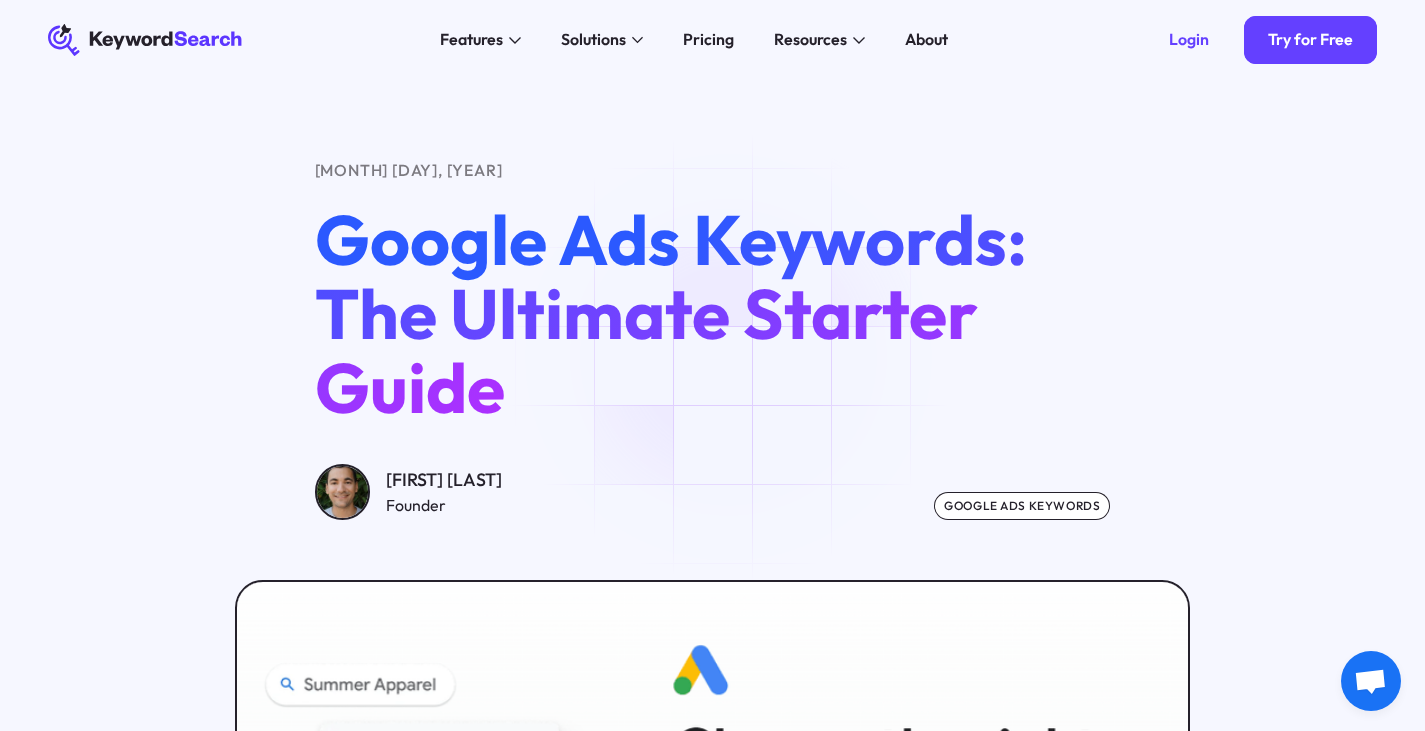 scroll, scrollTop: 0, scrollLeft: 0, axis: both 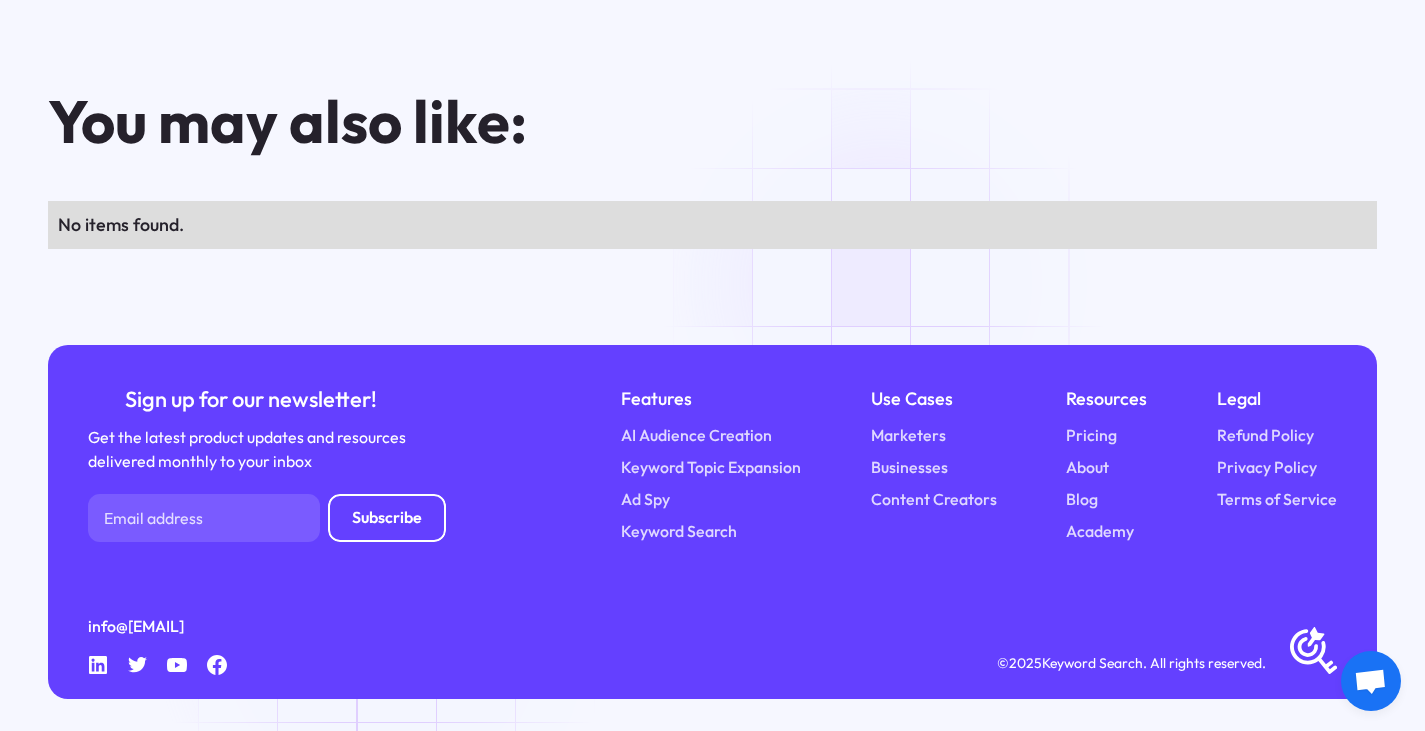 drag, startPoint x: 739, startPoint y: 285, endPoint x: 922, endPoint y: 282, distance: 183.02458 